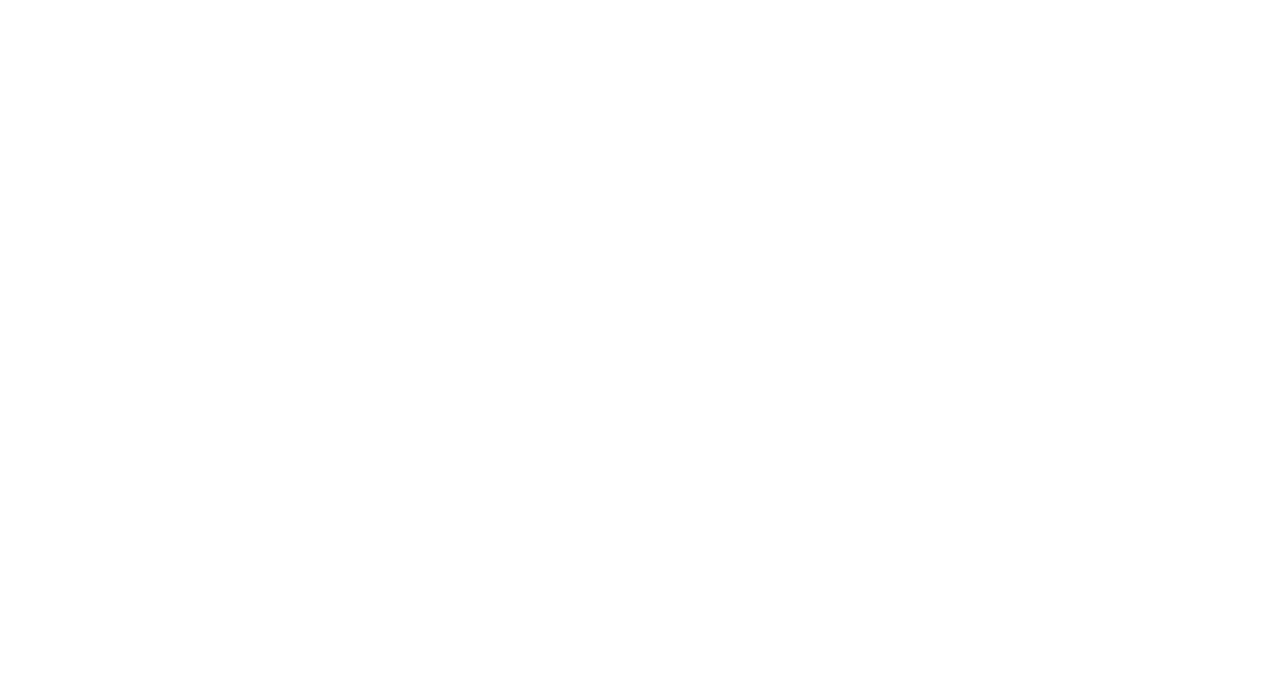 scroll, scrollTop: 0, scrollLeft: 0, axis: both 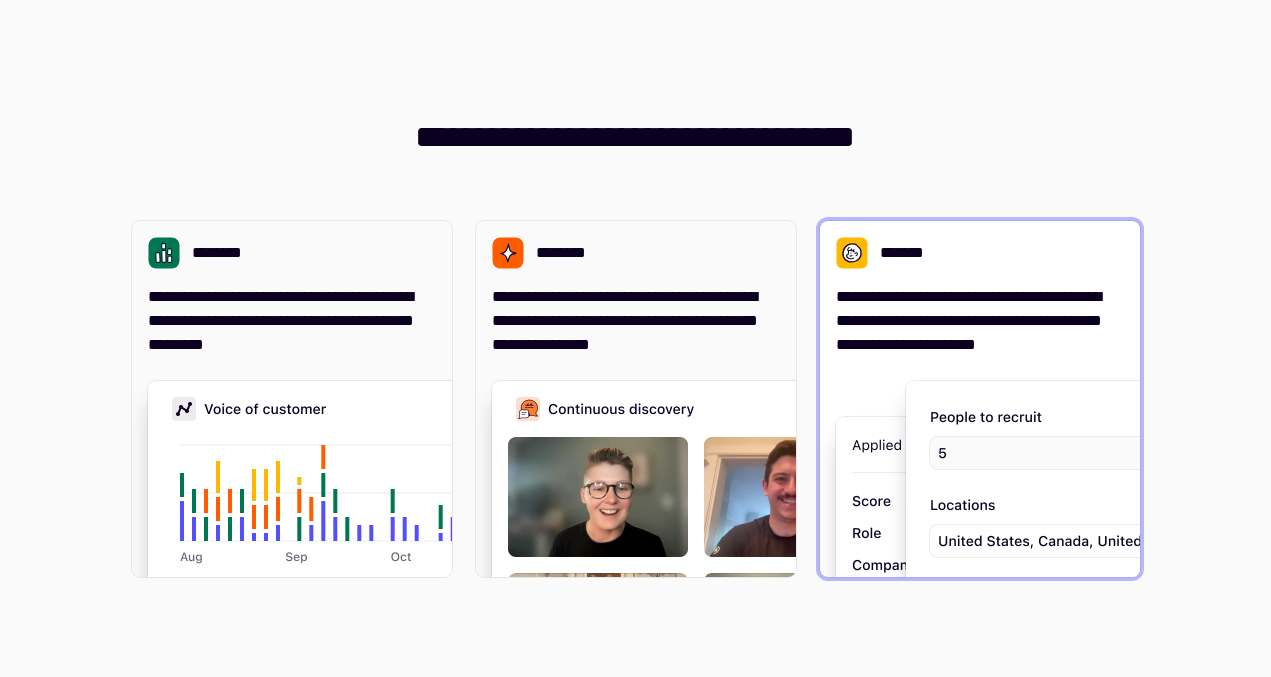 click on "**********" at bounding box center (980, 321) 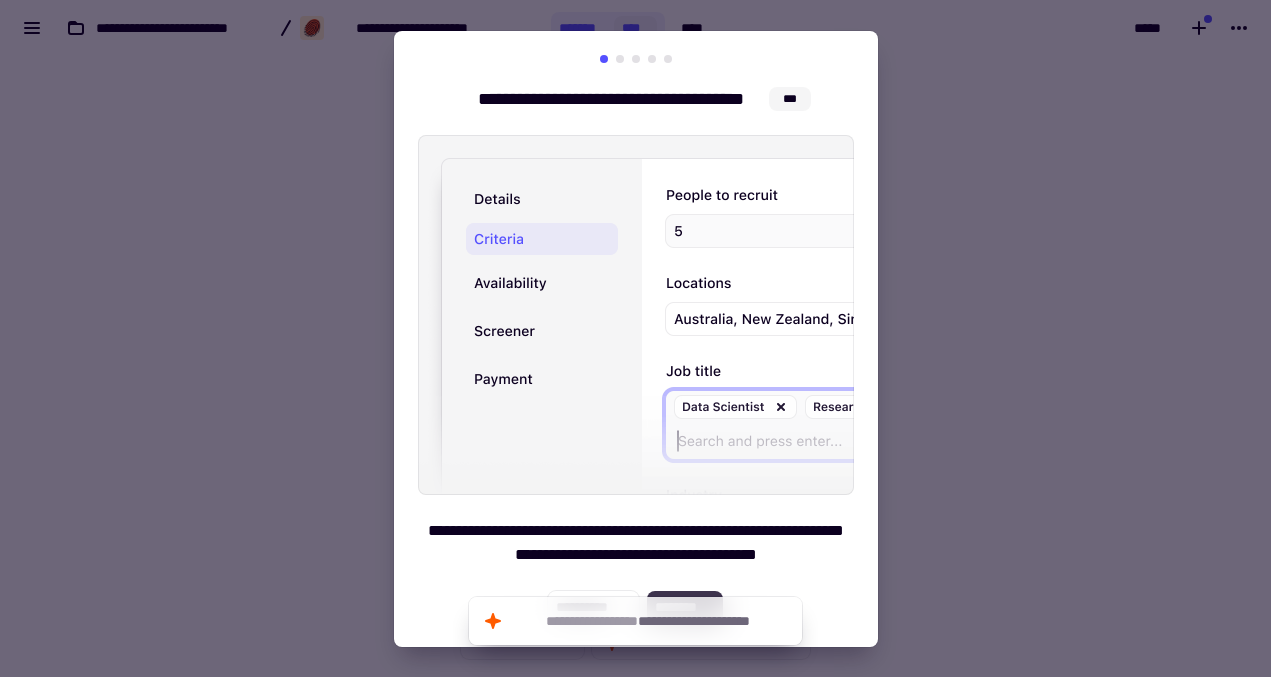 click on "********" 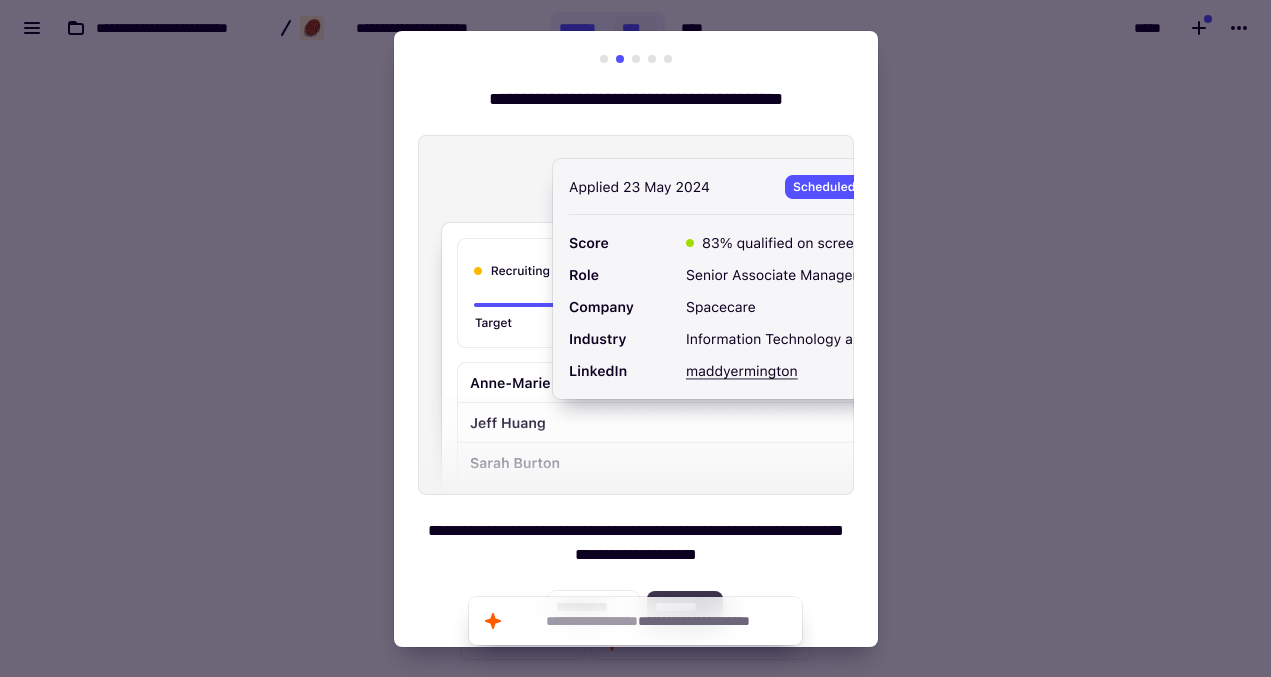 click on "********" 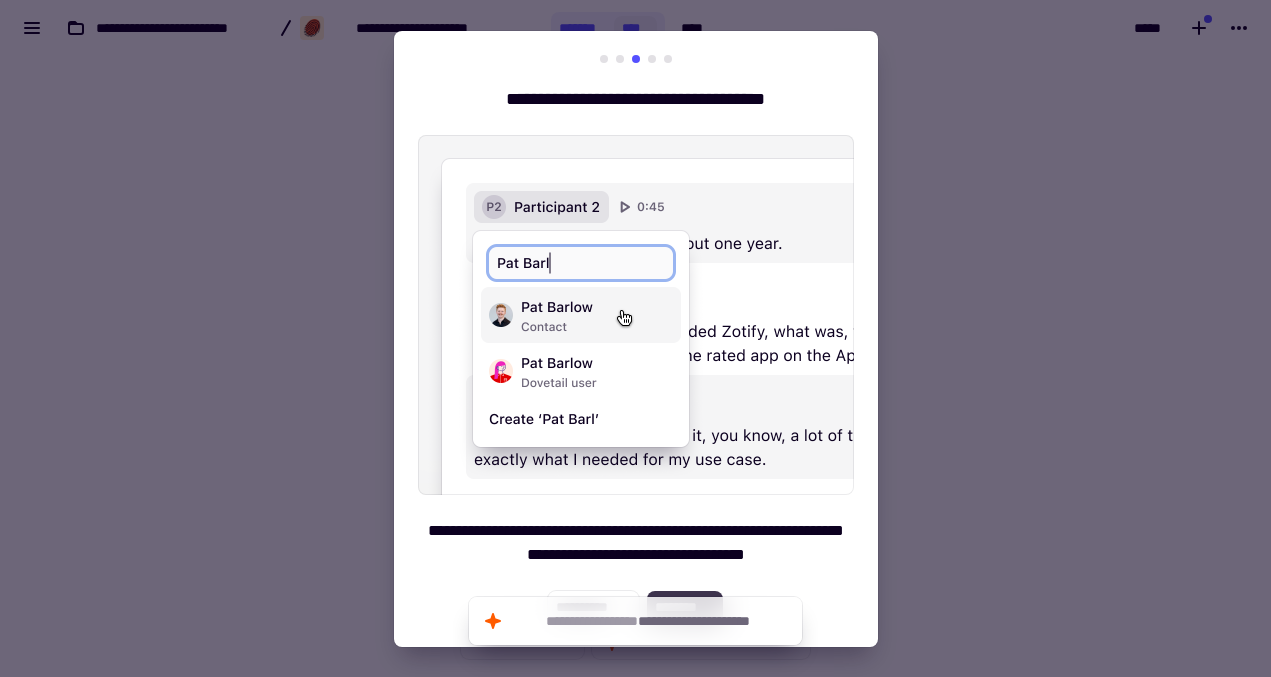 click on "********" 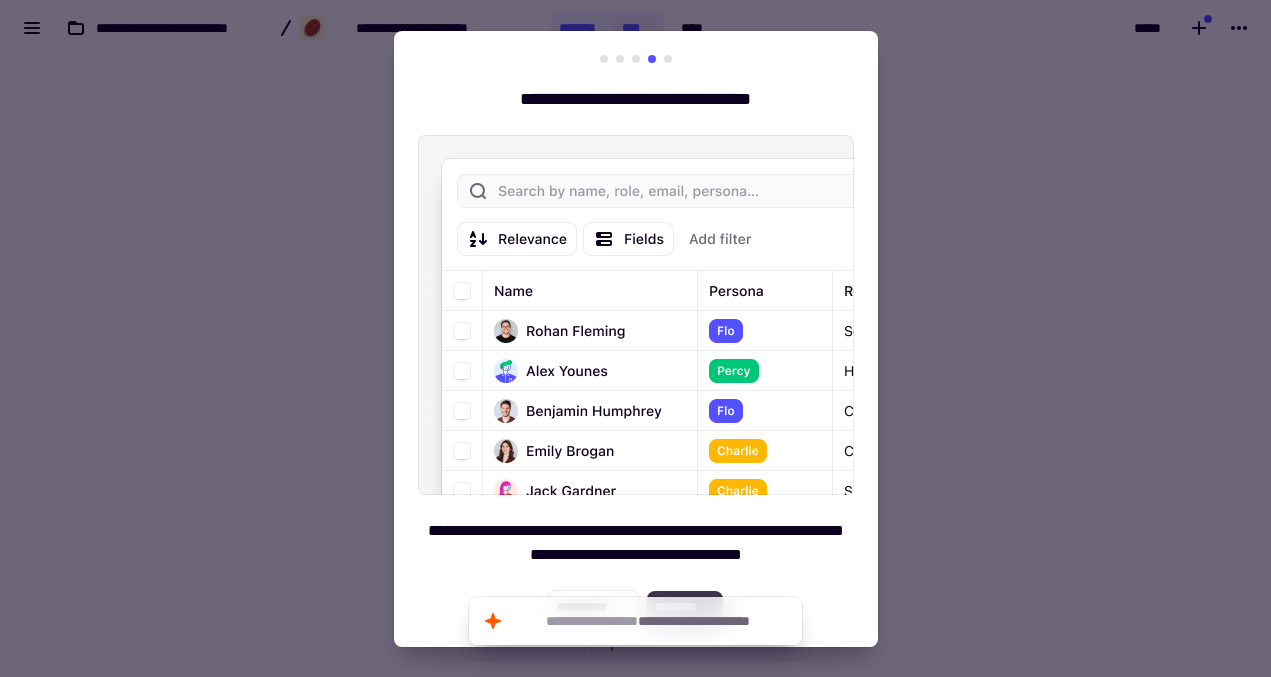 click on "********" 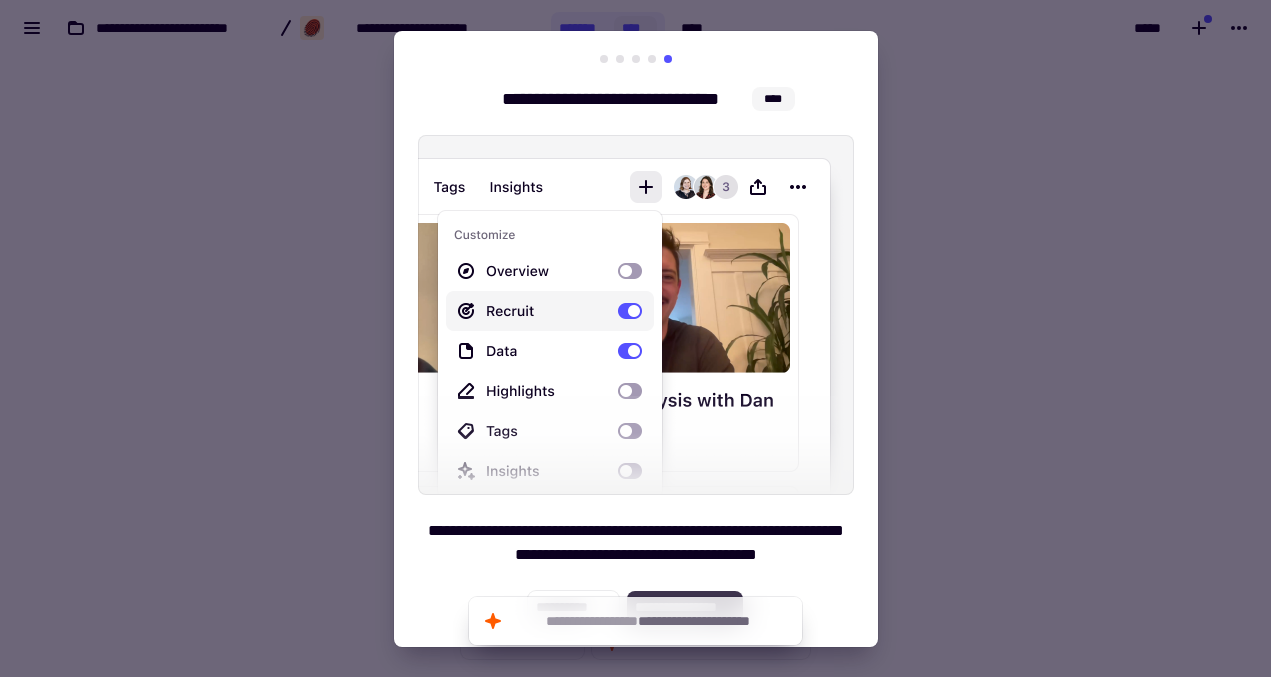 click on "**********" 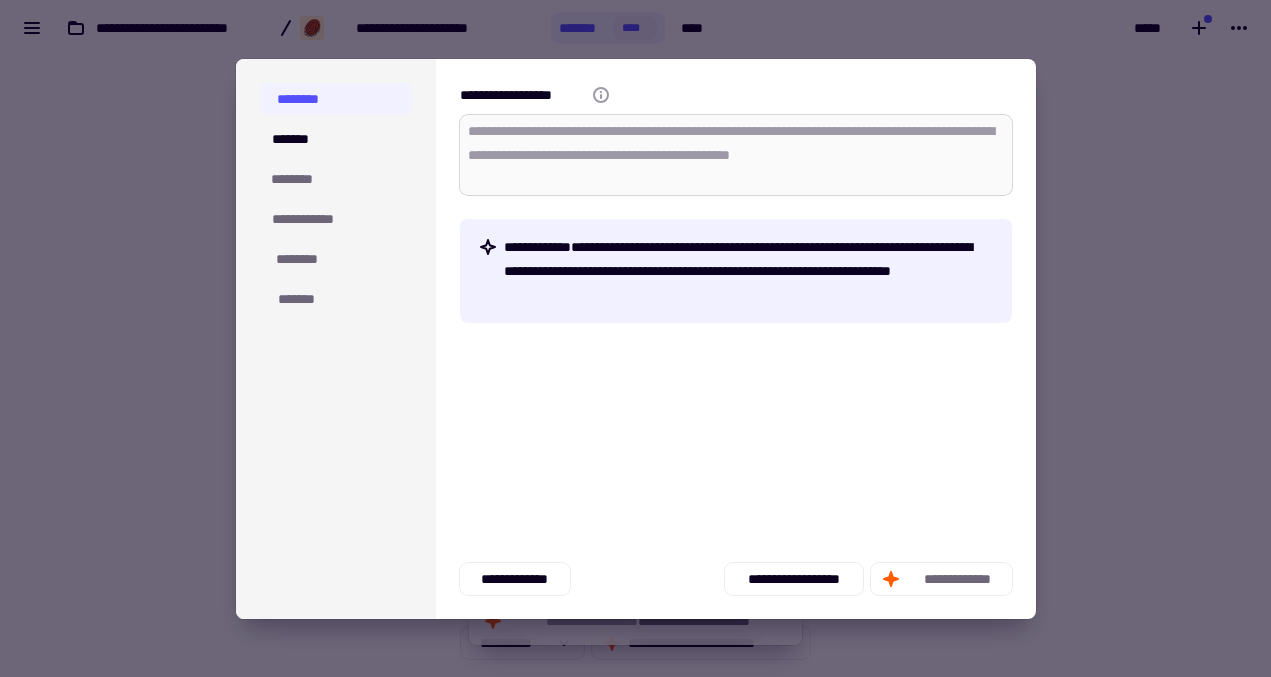 click on "**********" at bounding box center [736, 155] 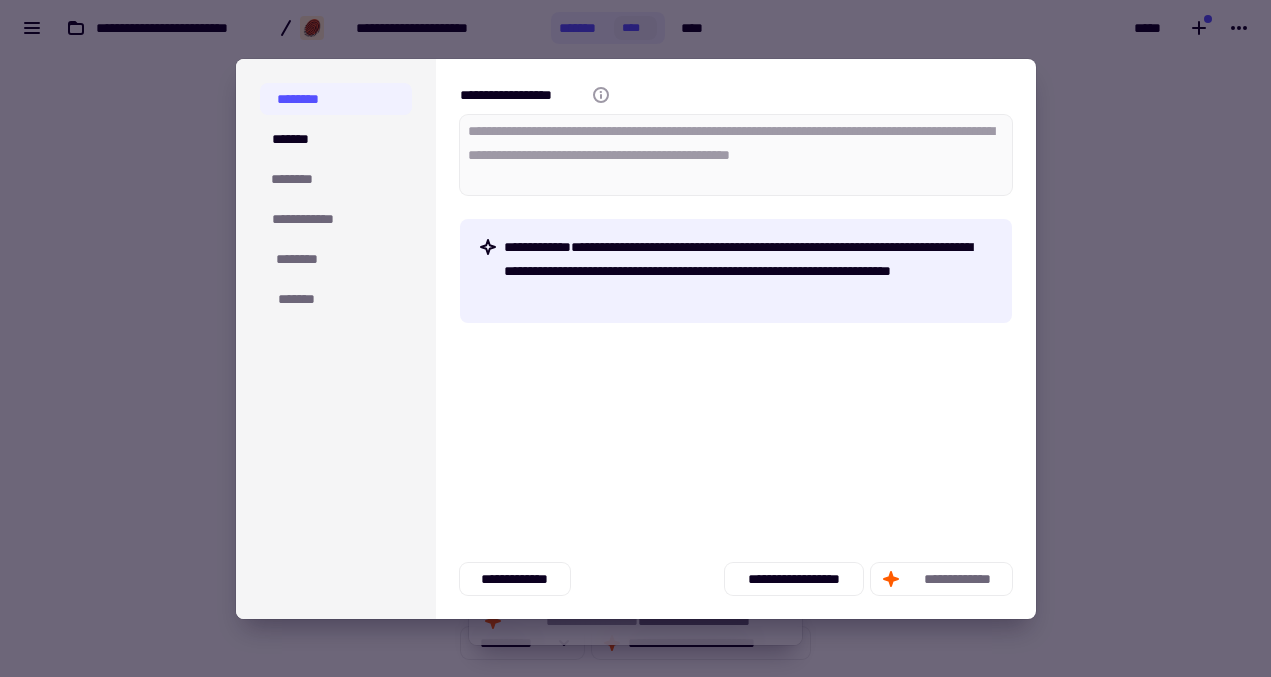 type on "*" 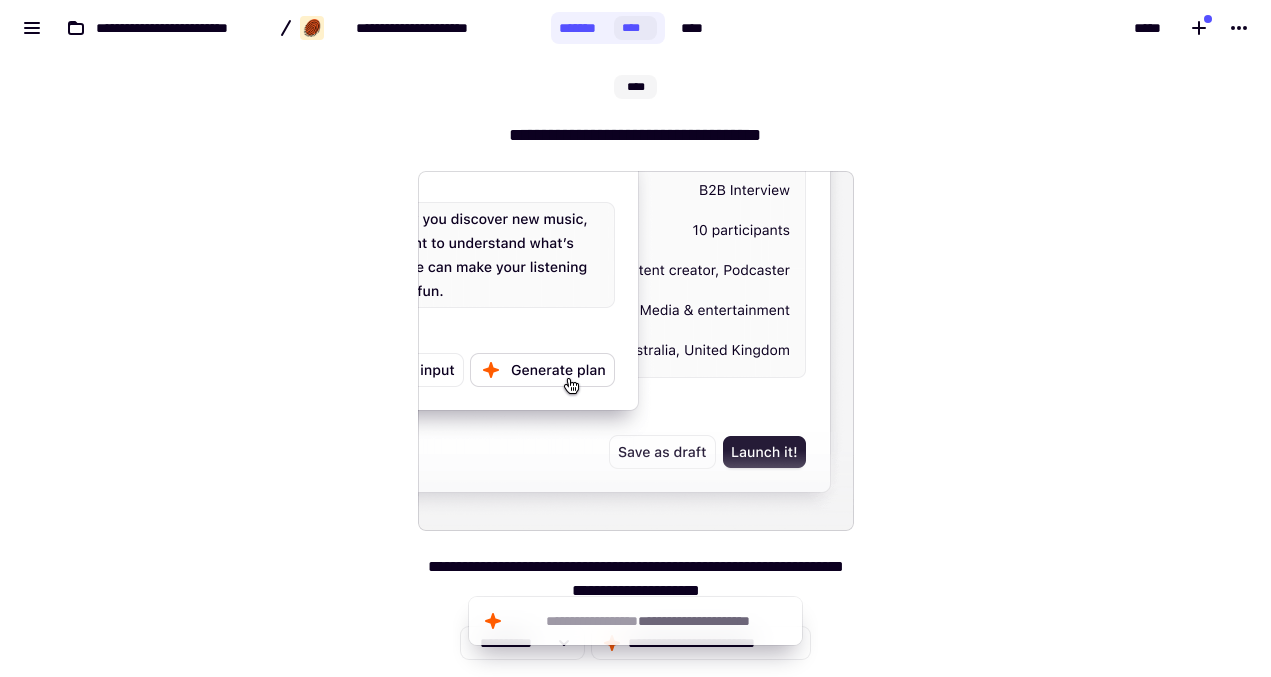 click on "**********" at bounding box center [635, 366] 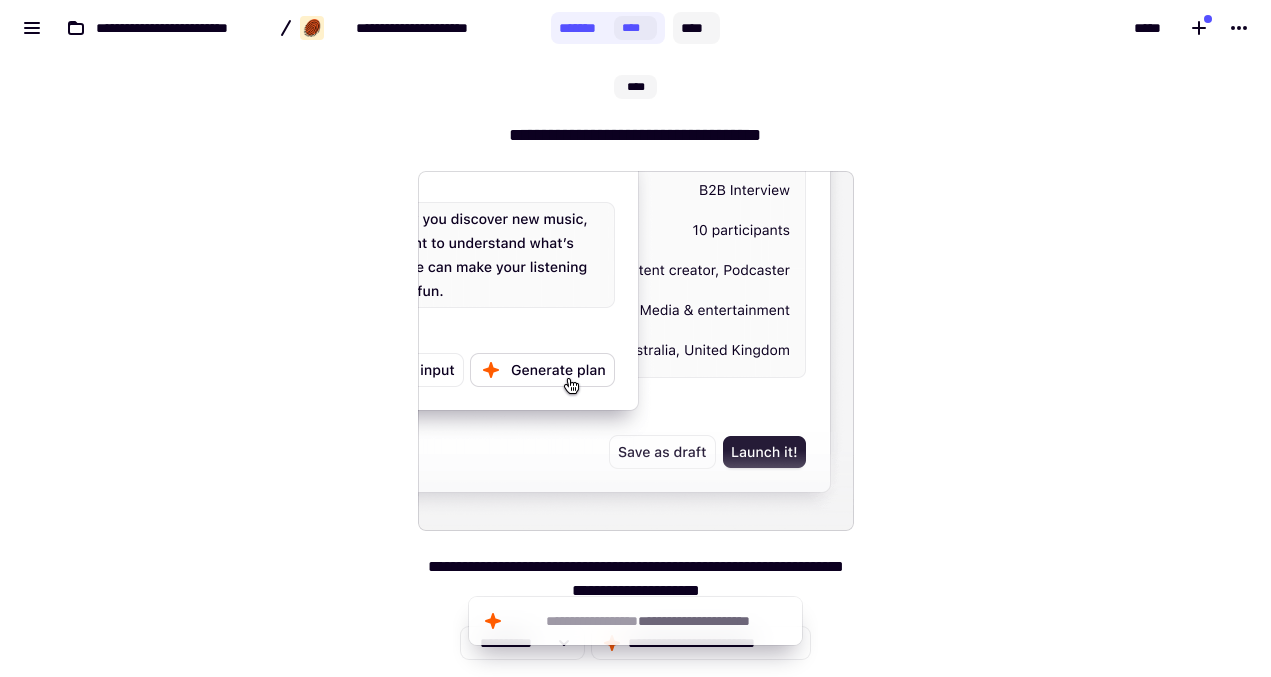 click on "****" 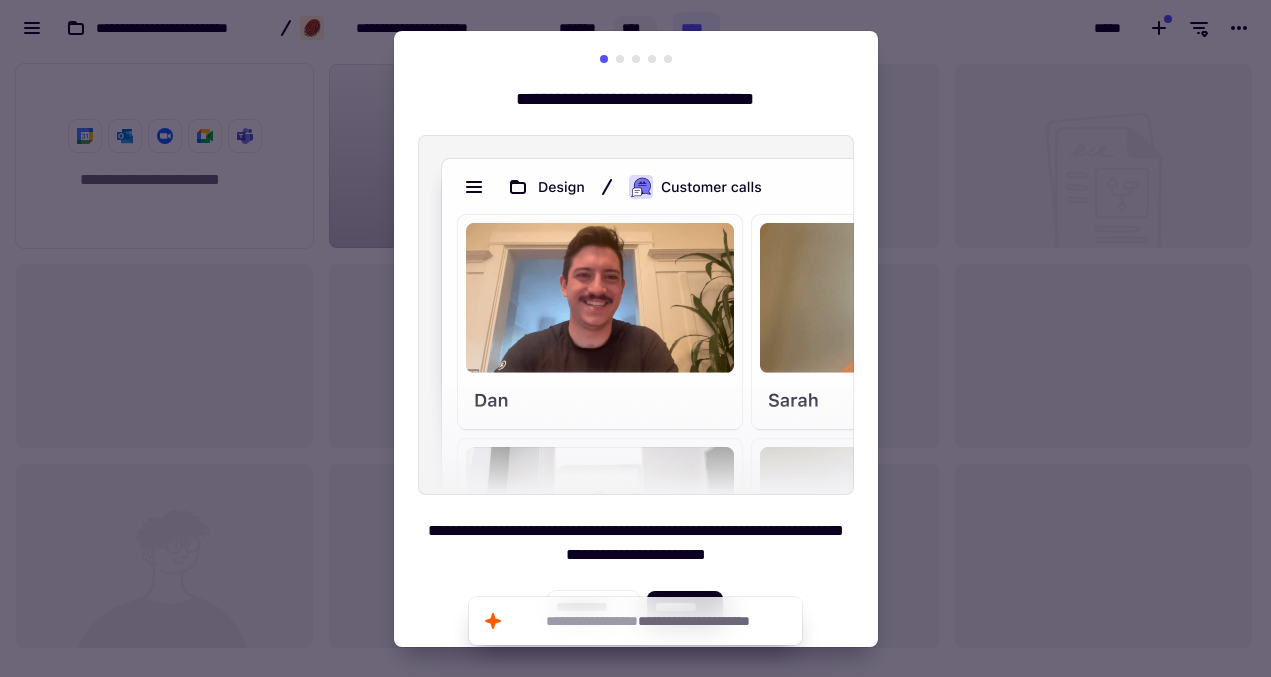 scroll, scrollTop: 1, scrollLeft: 1, axis: both 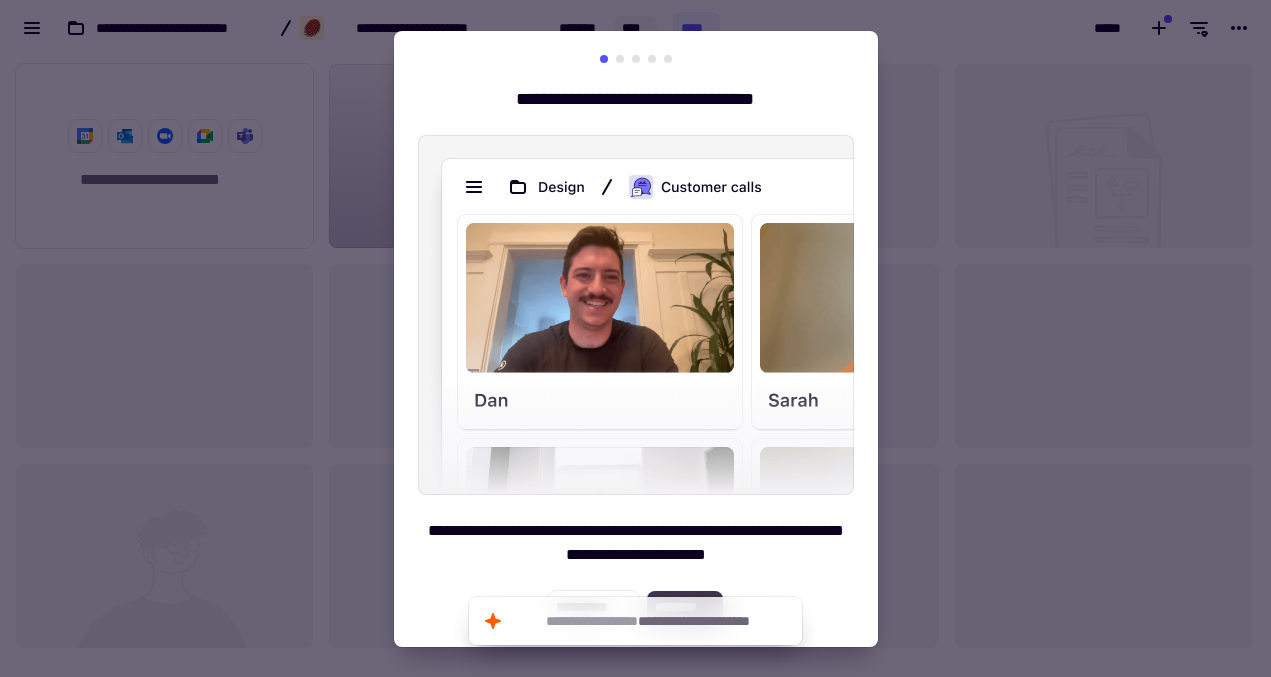 click on "********" 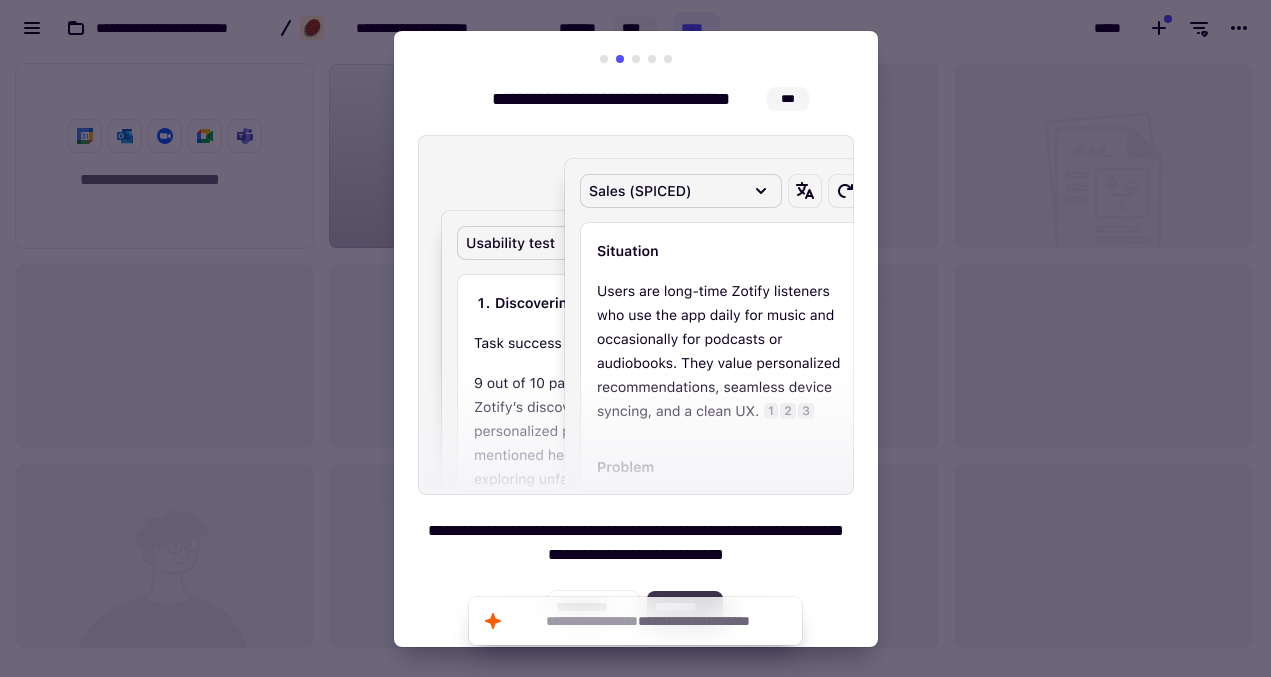 click on "********" 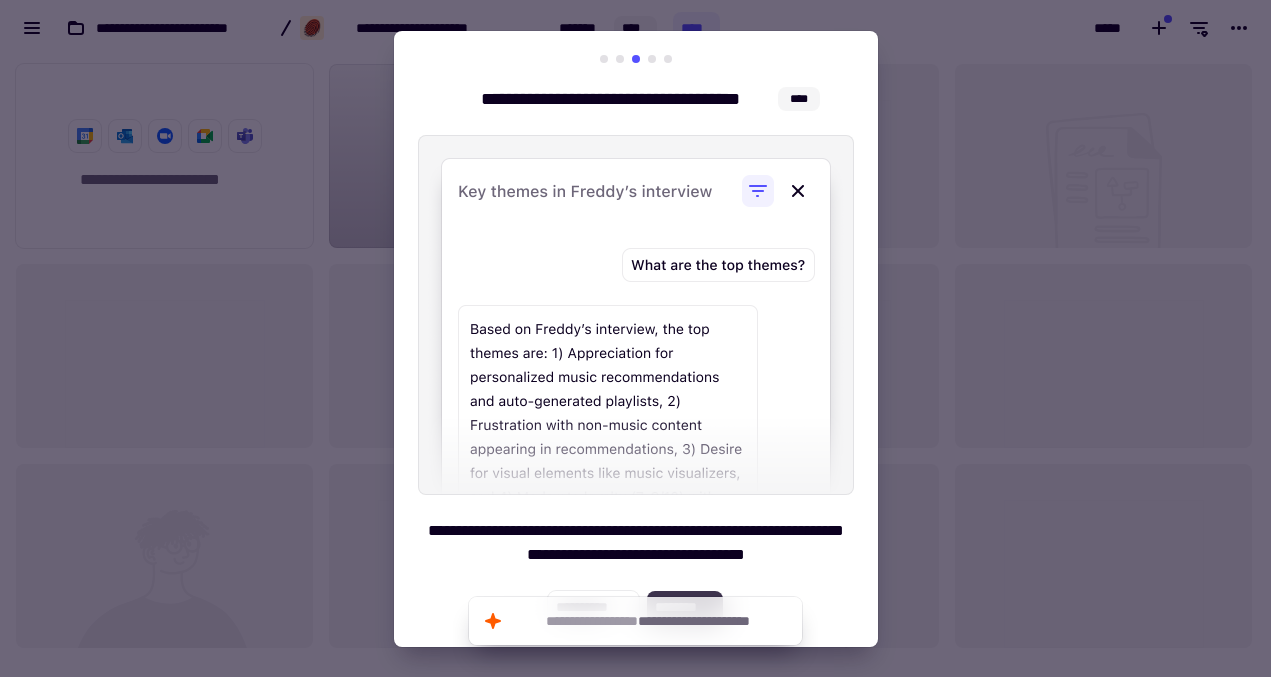 click on "********" 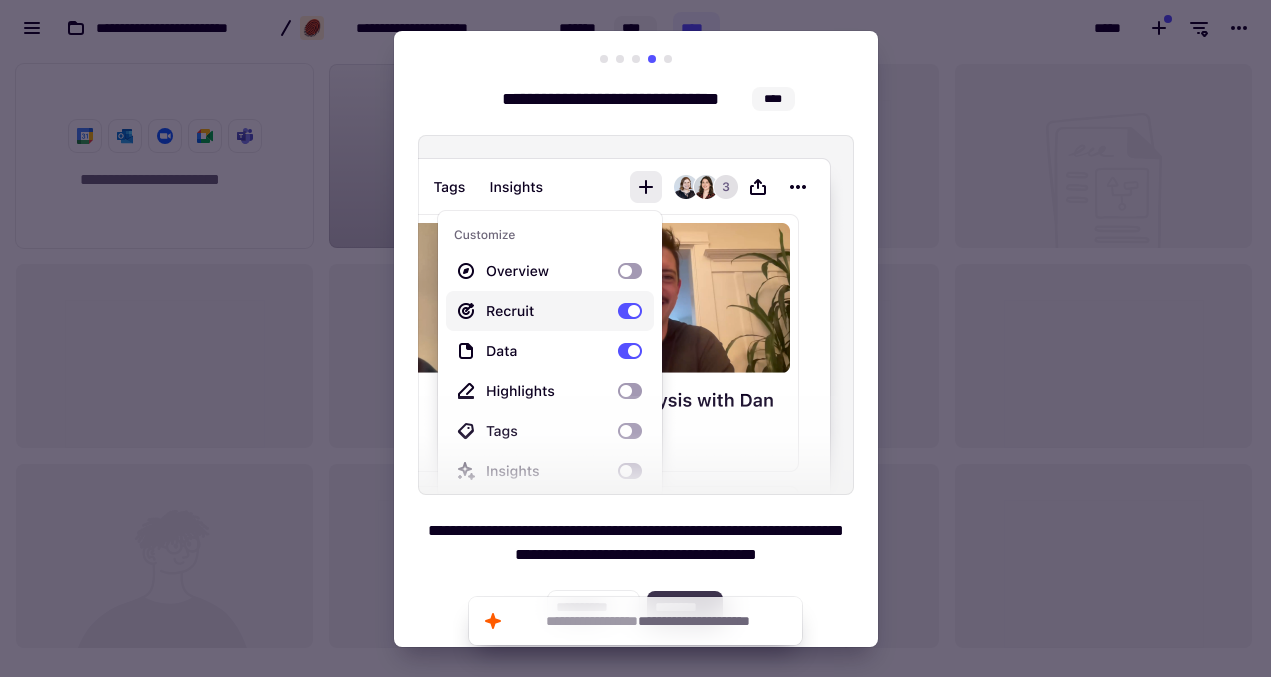 click on "********" 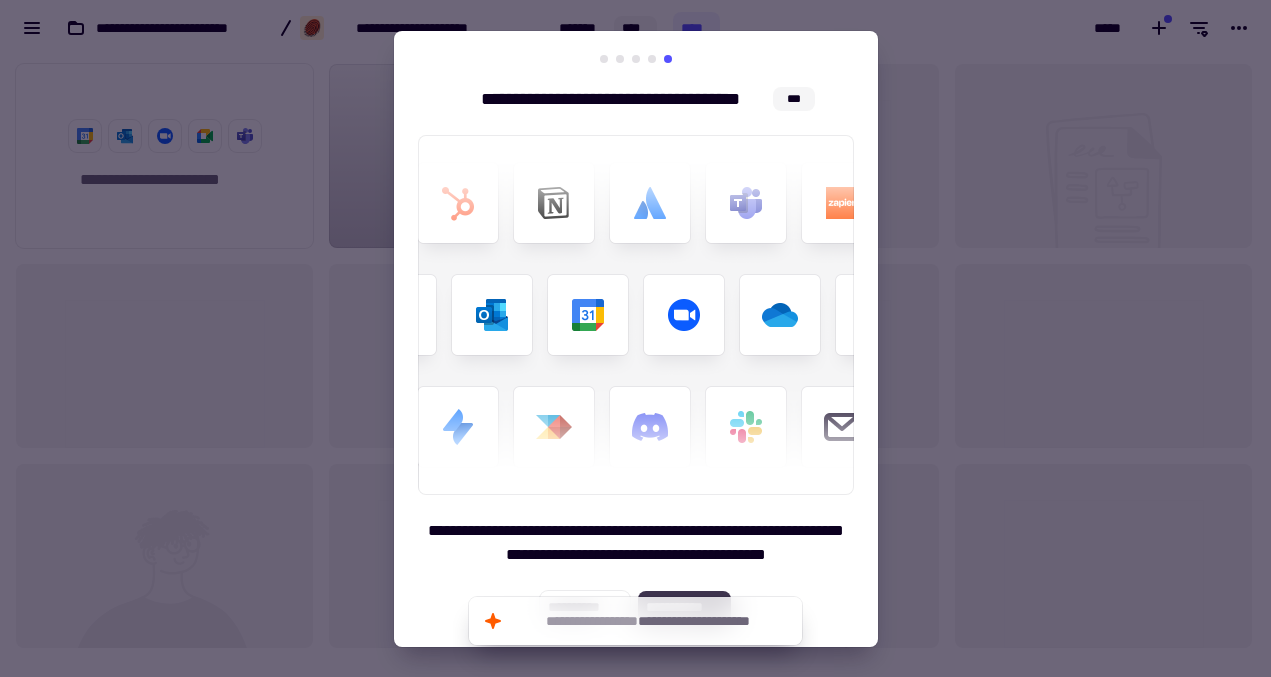 click on "**********" 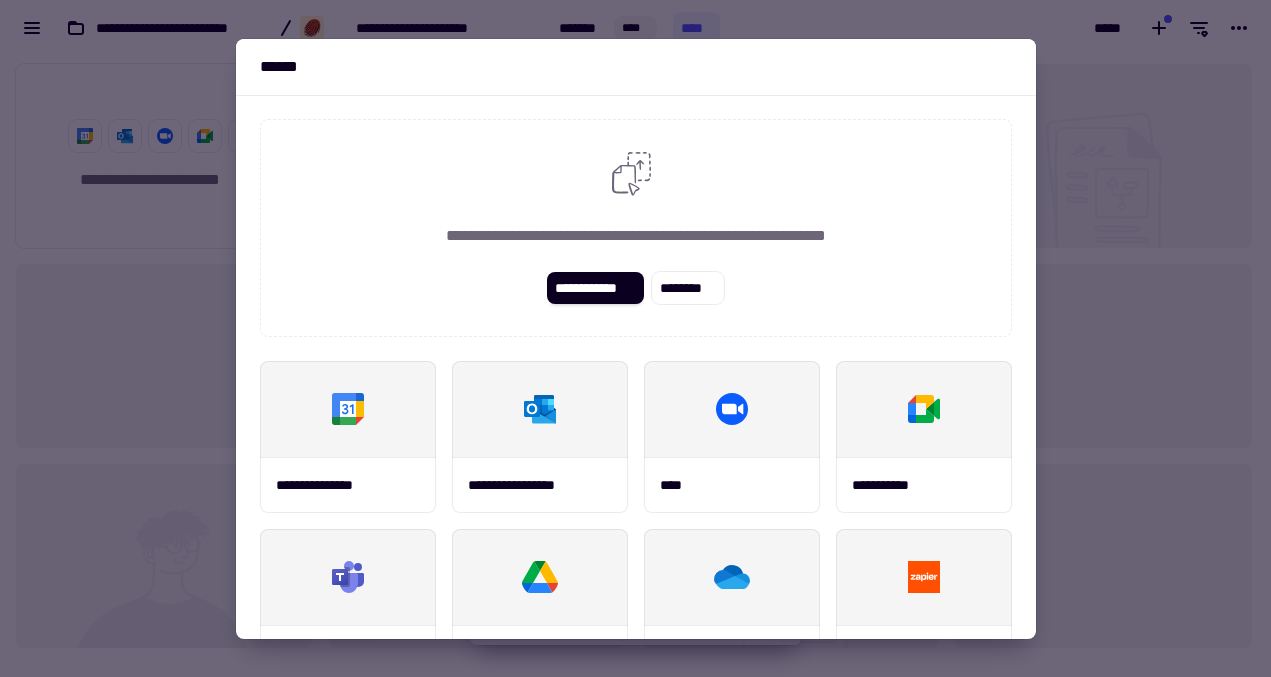click at bounding box center [635, 338] 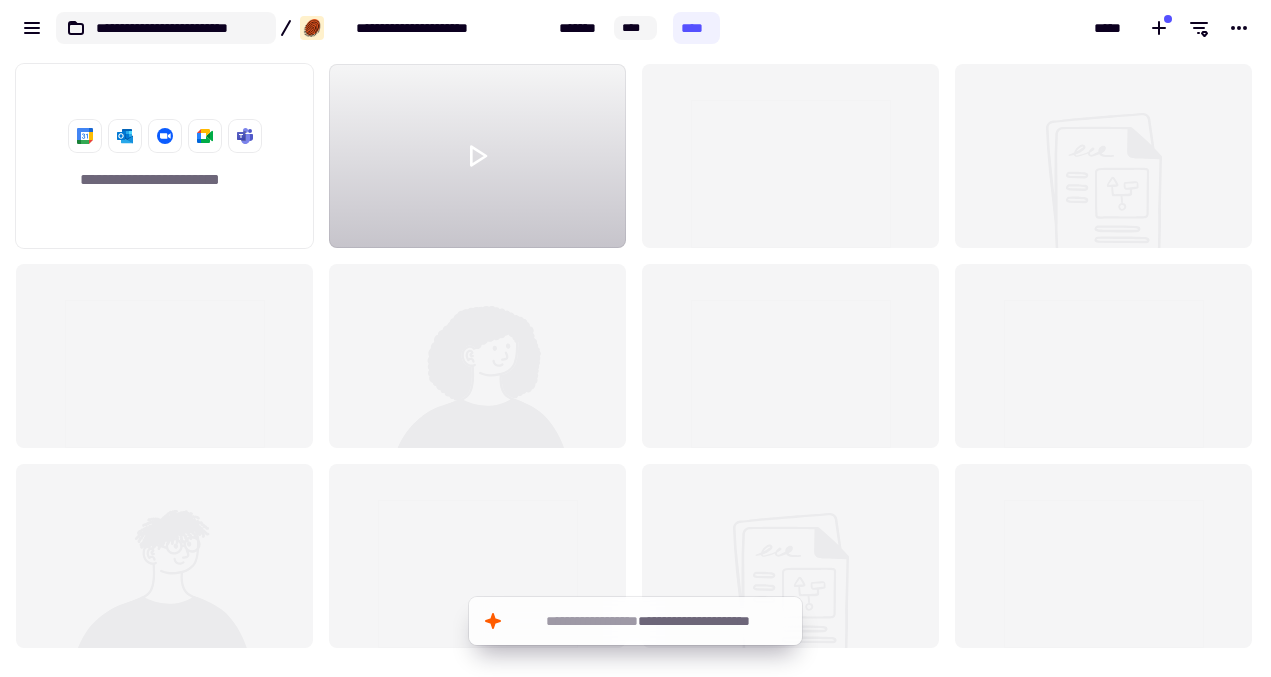 click on "**********" 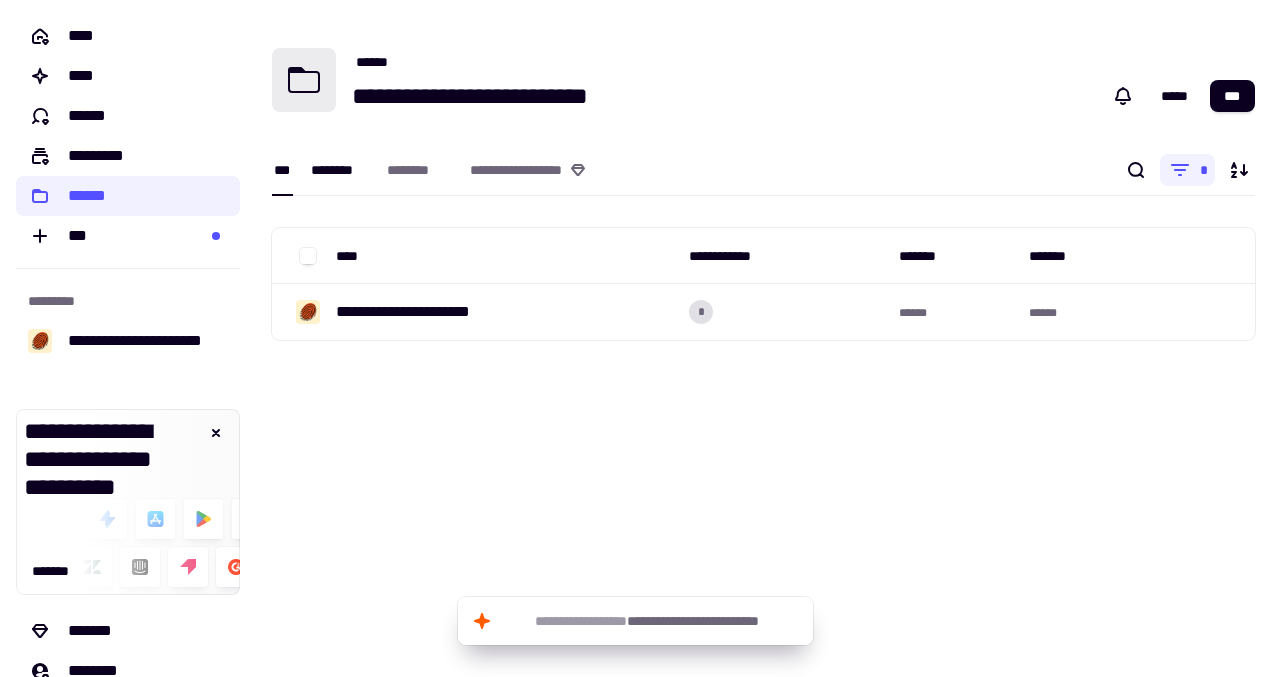 click on "********" at bounding box center [339, 170] 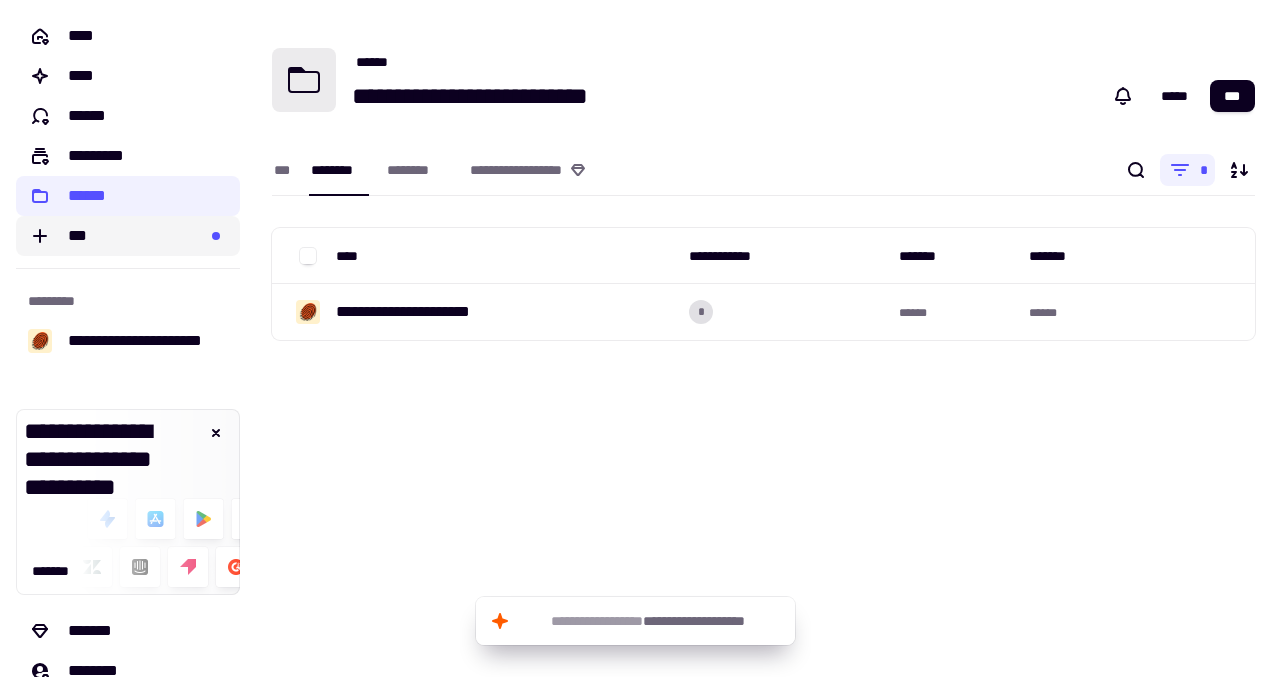 click on "***" 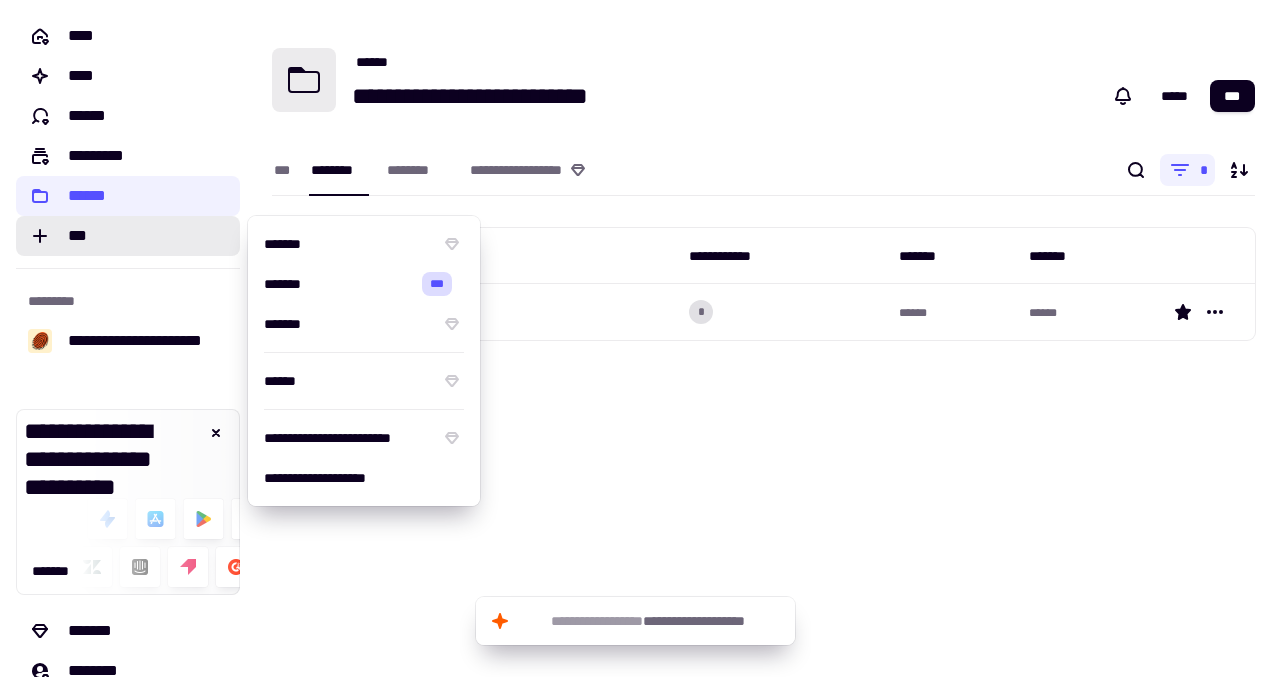 click on "******* ***" at bounding box center [364, 284] 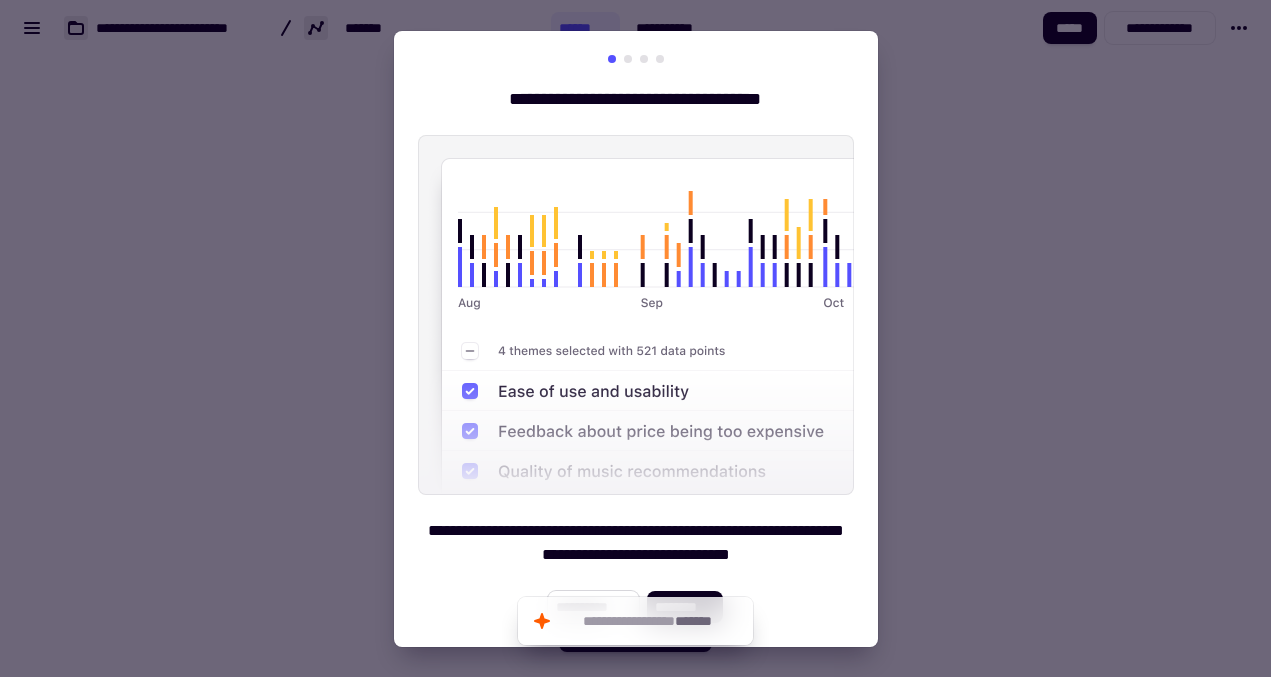 click on "**********" 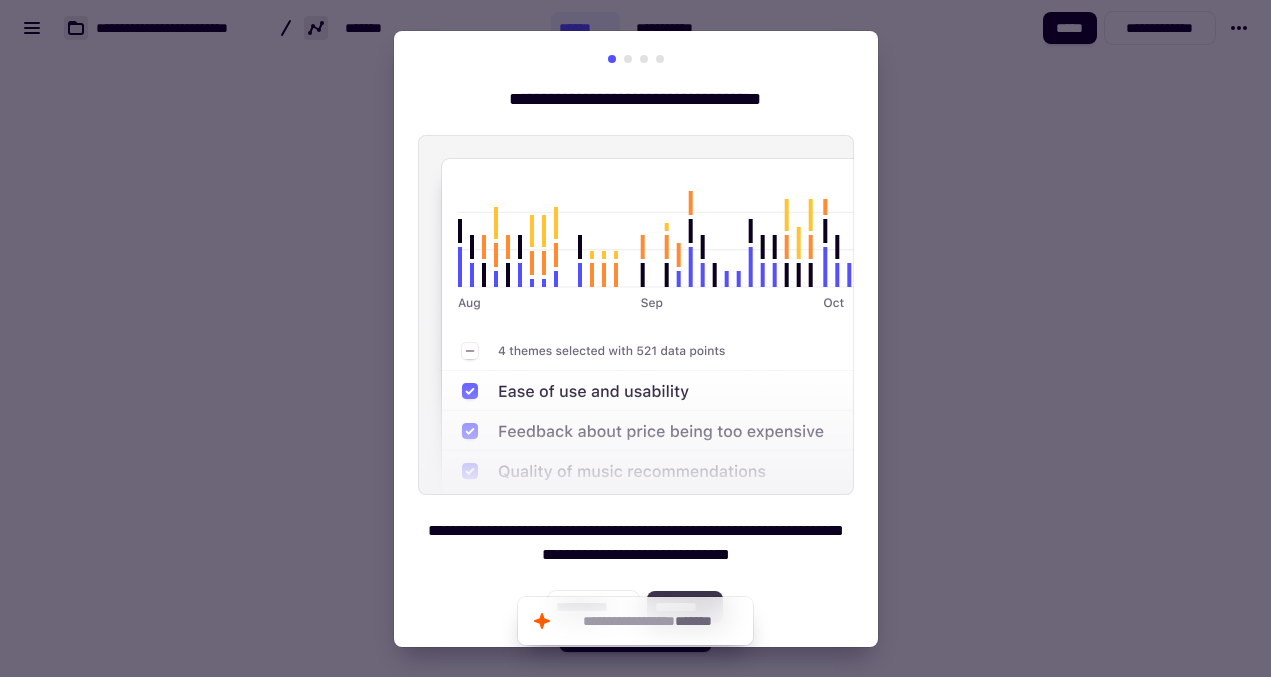 click on "********" 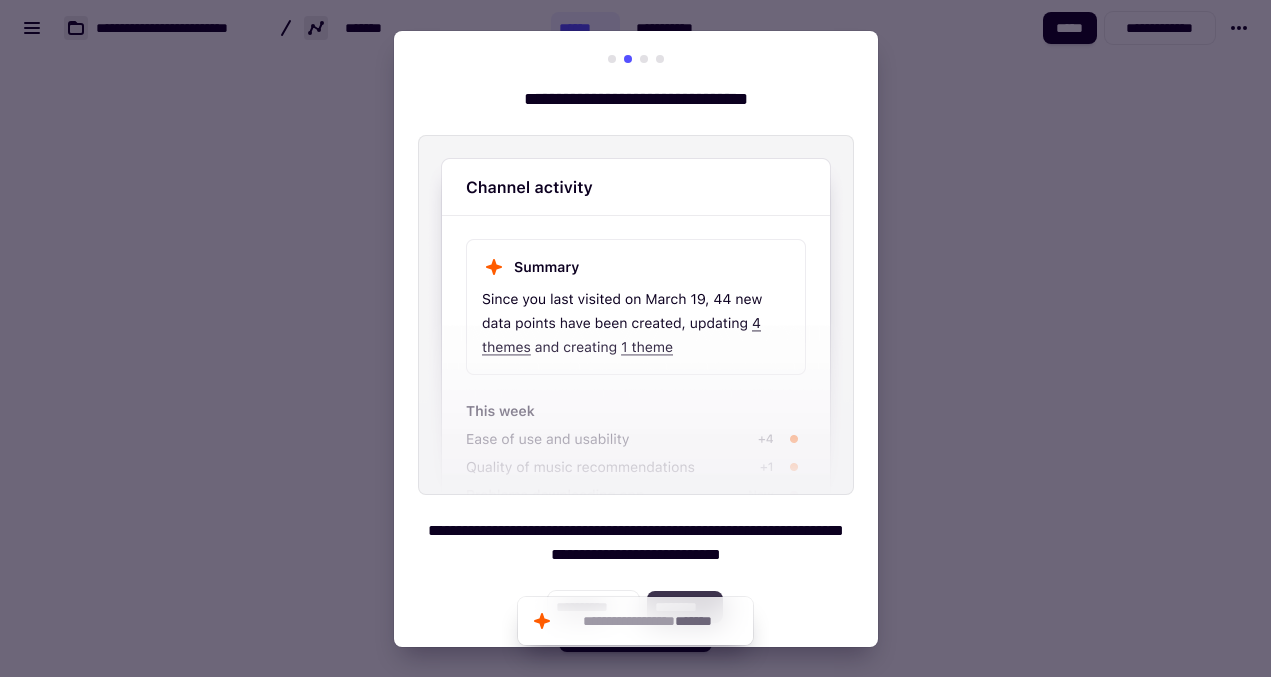 click on "********" 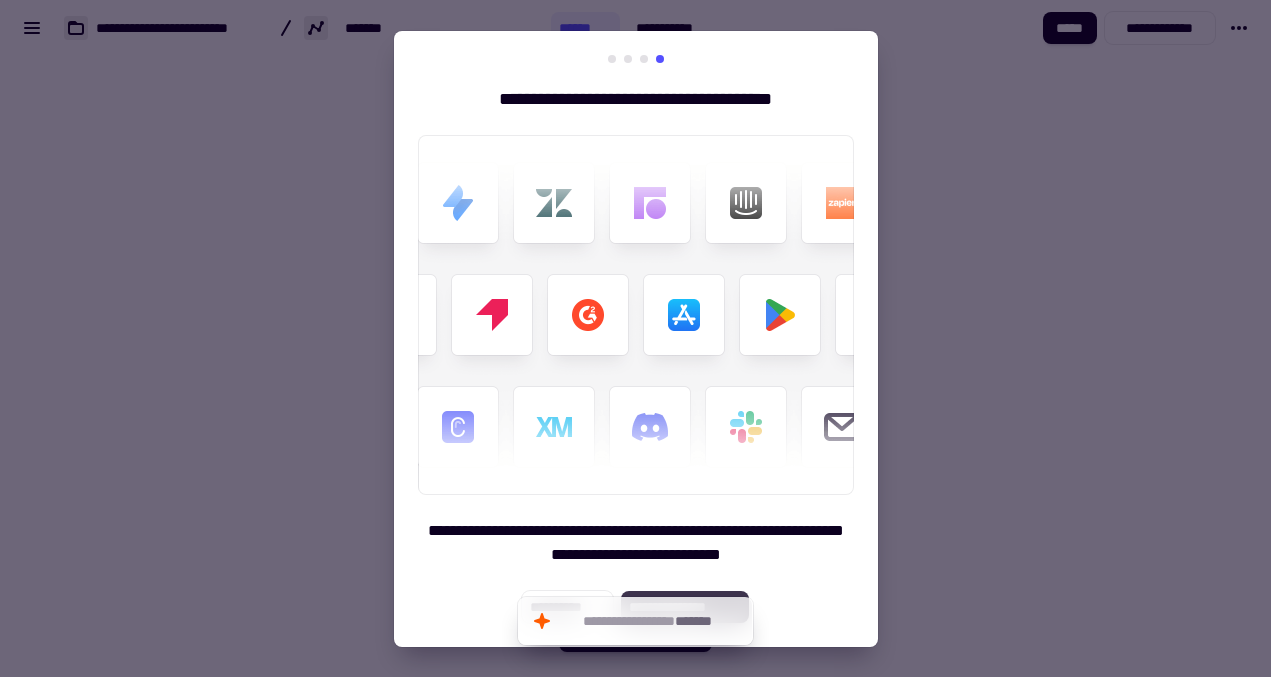 click on "**********" 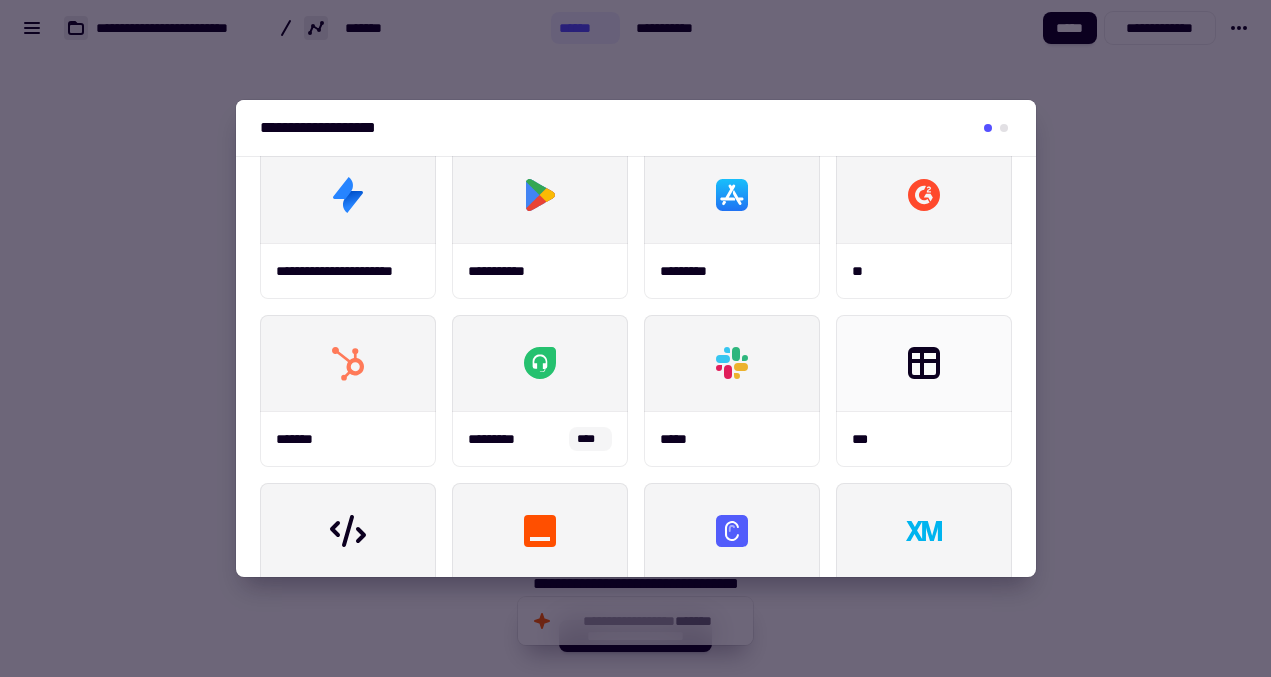 scroll, scrollTop: 0, scrollLeft: 0, axis: both 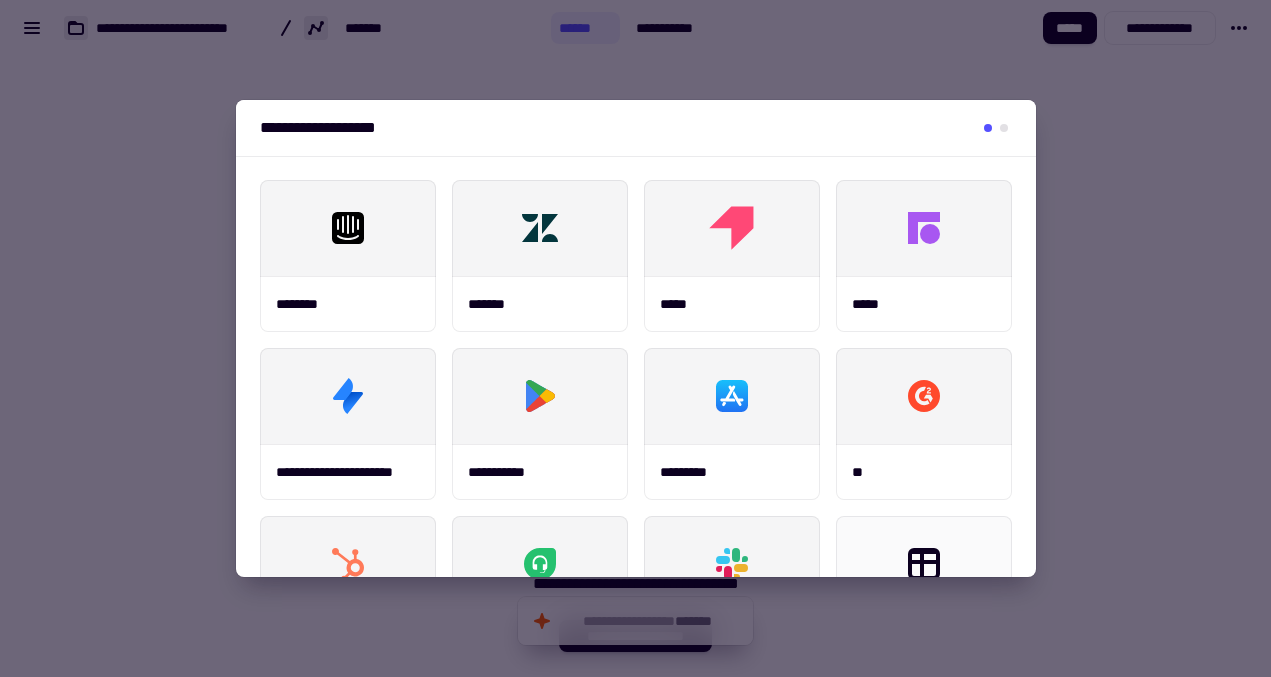 click at bounding box center [1004, 128] 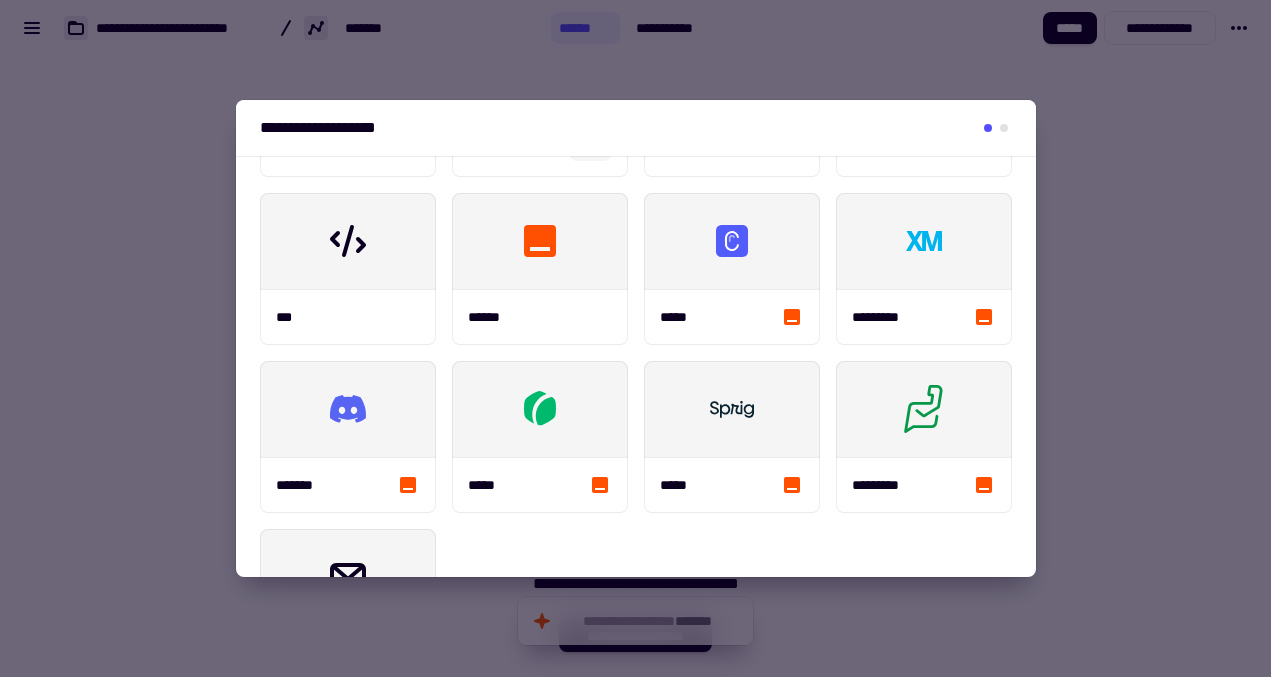 scroll, scrollTop: 619, scrollLeft: 0, axis: vertical 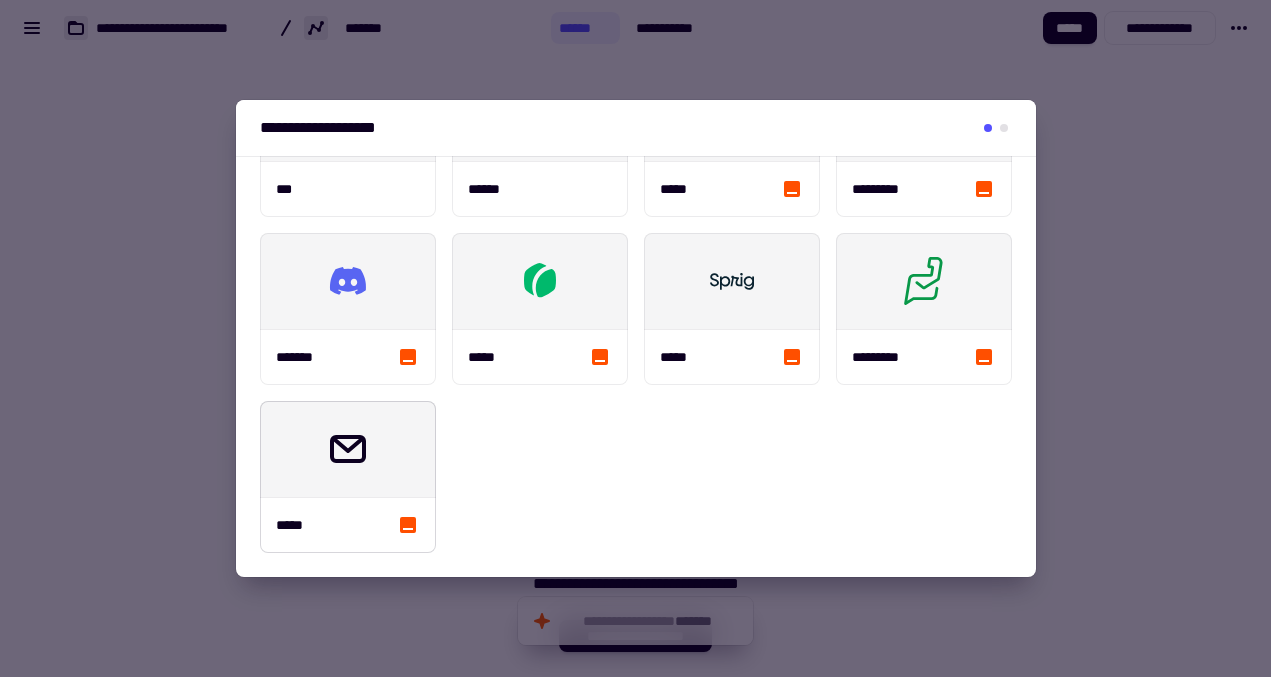 click at bounding box center [732, 113] 